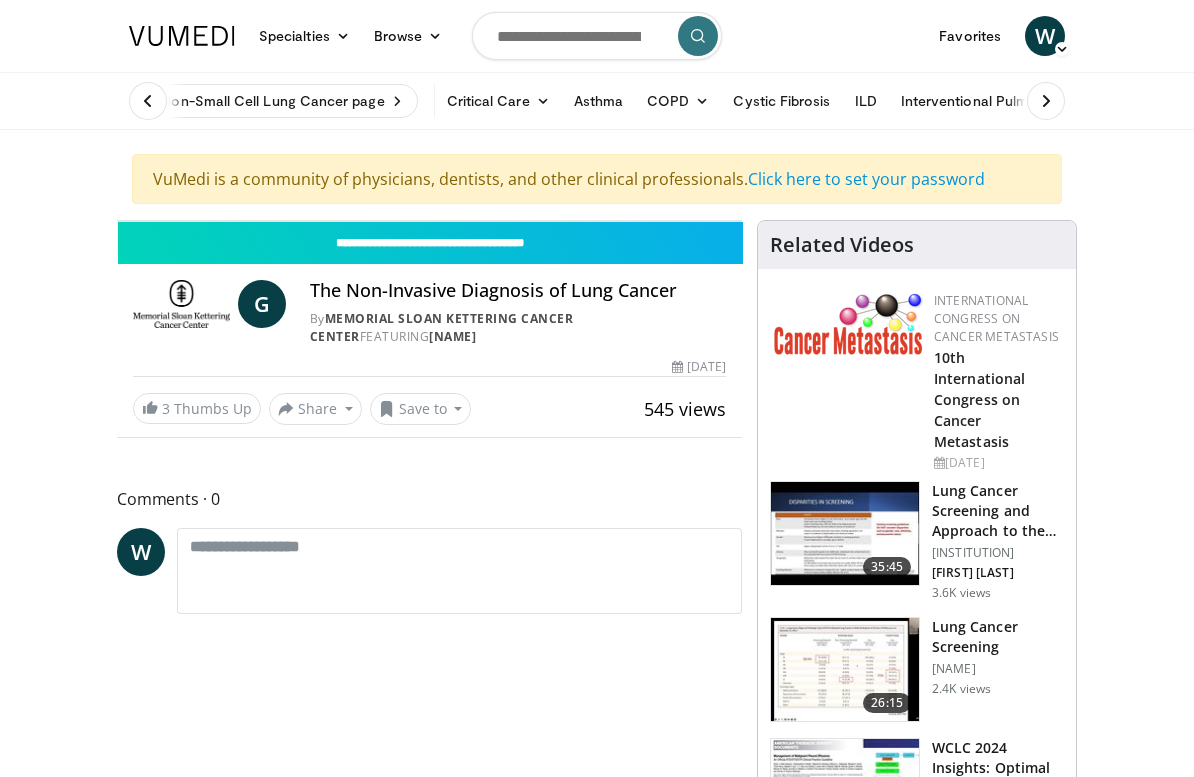 scroll, scrollTop: 24, scrollLeft: 0, axis: vertical 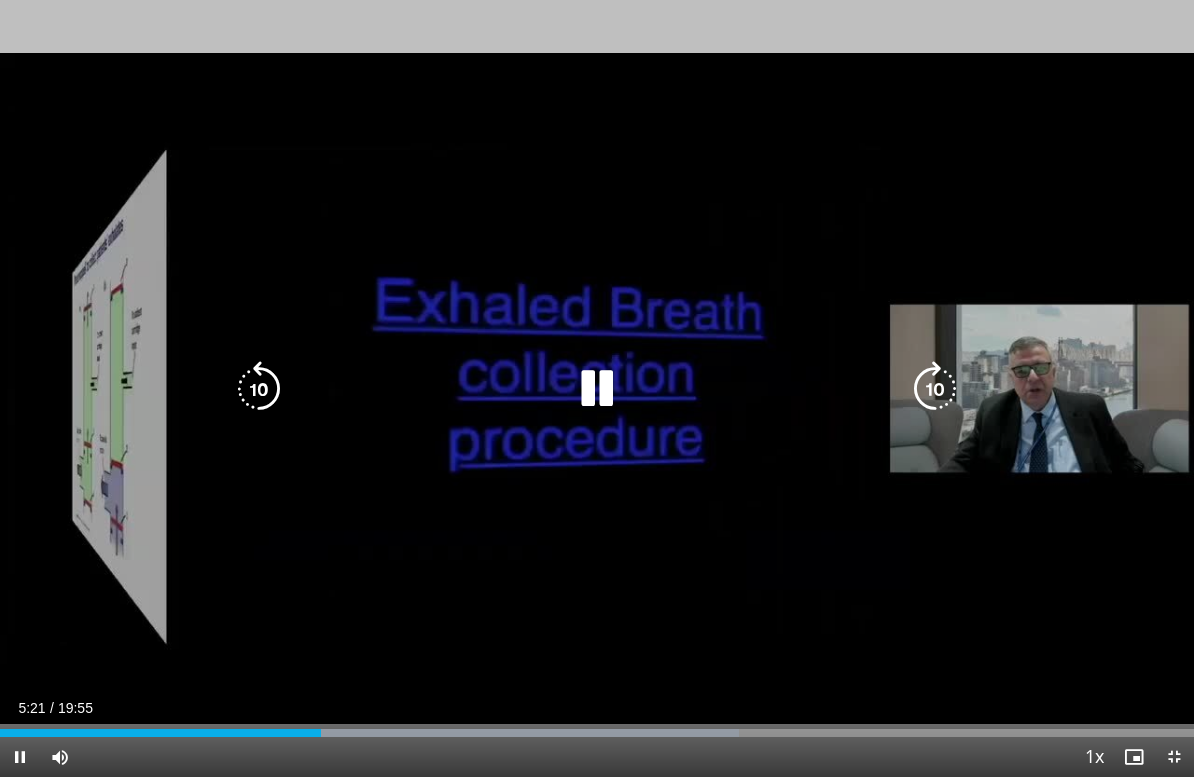 click at bounding box center [935, 389] 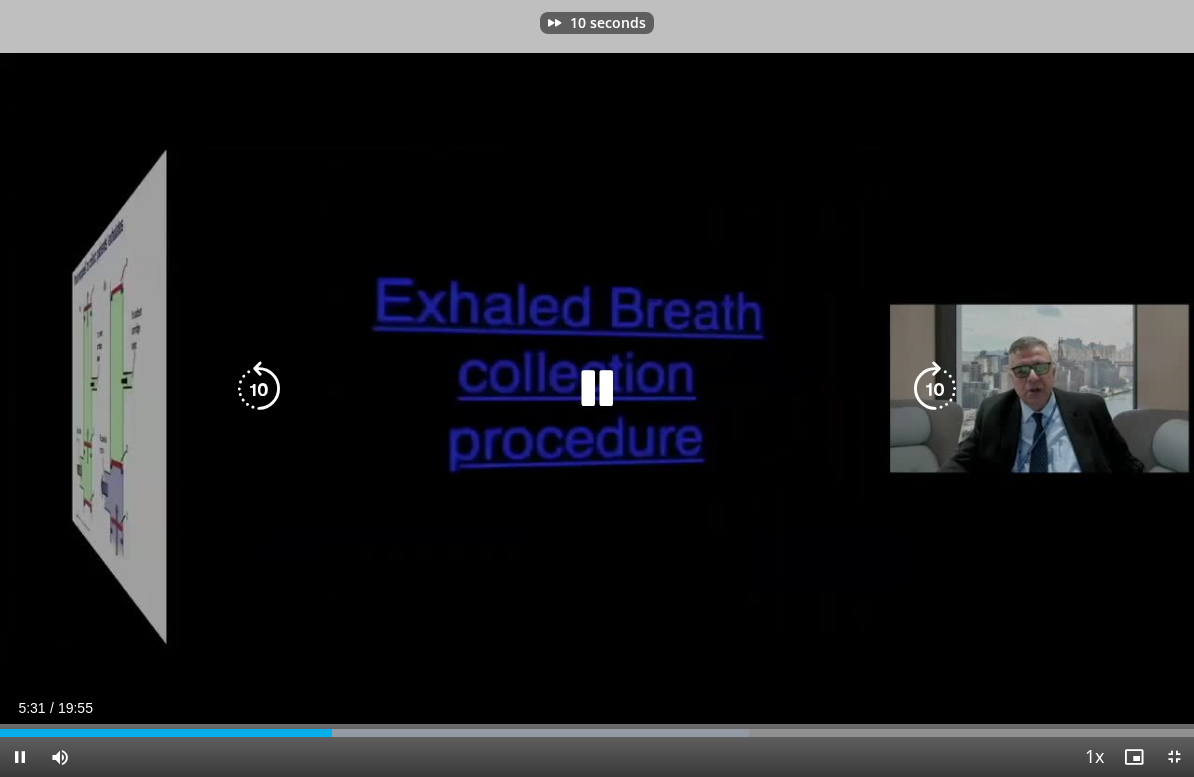 click at bounding box center [935, 389] 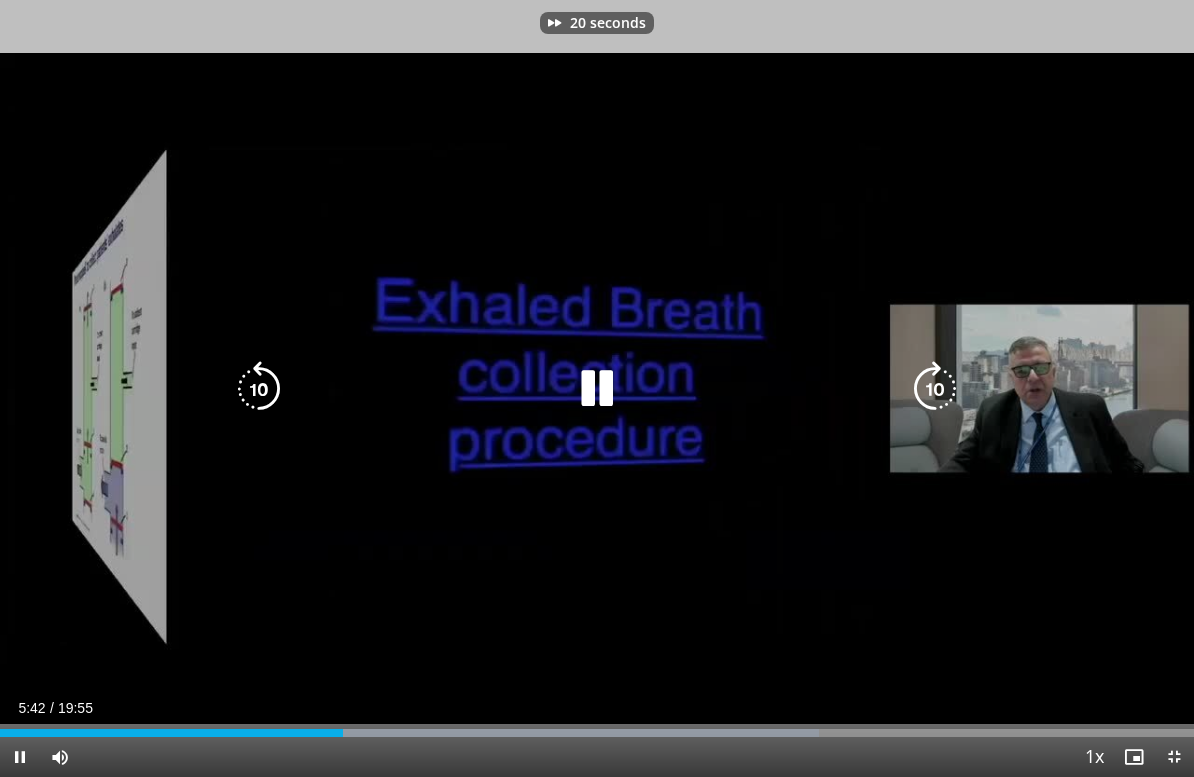 click at bounding box center [935, 389] 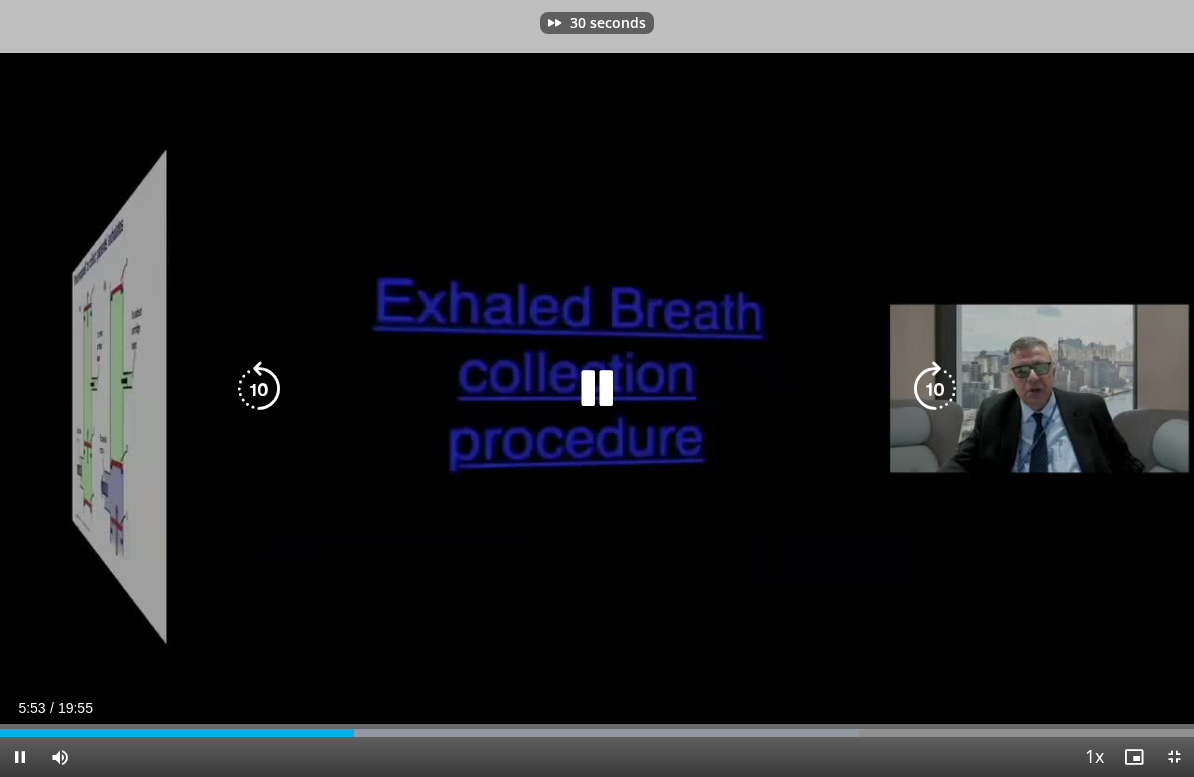 click at bounding box center [935, 389] 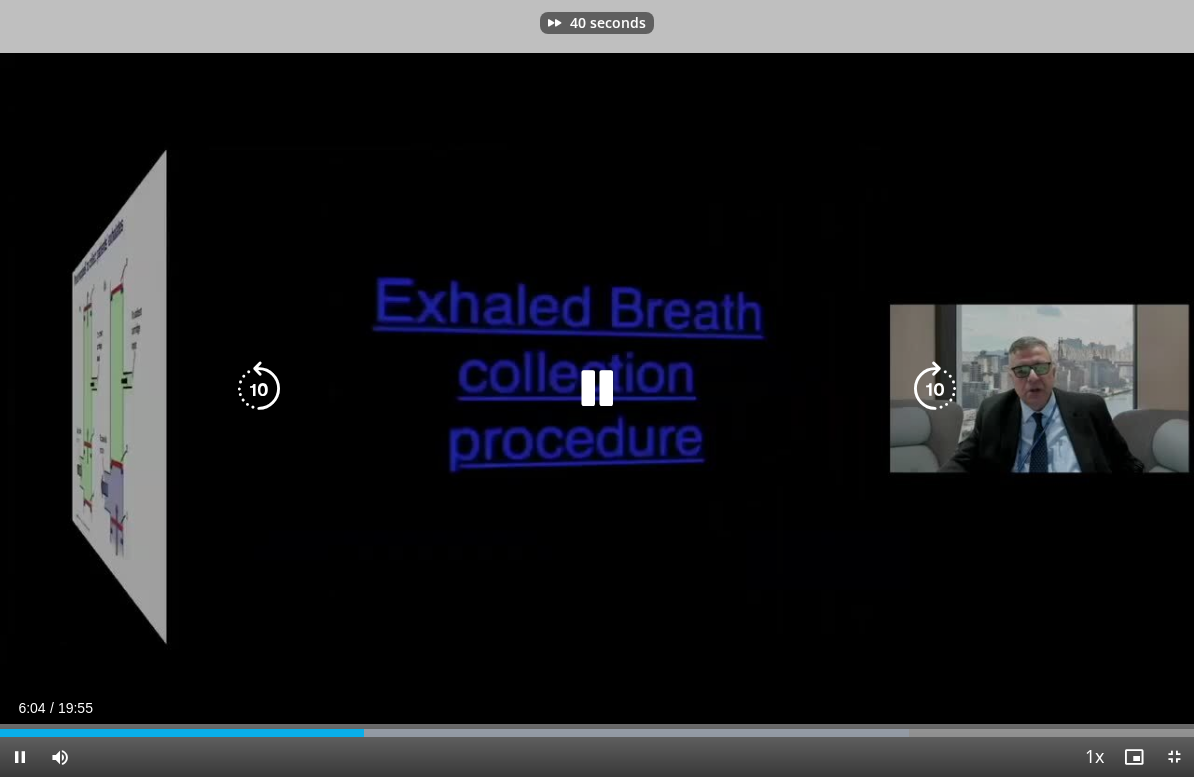 click at bounding box center [935, 389] 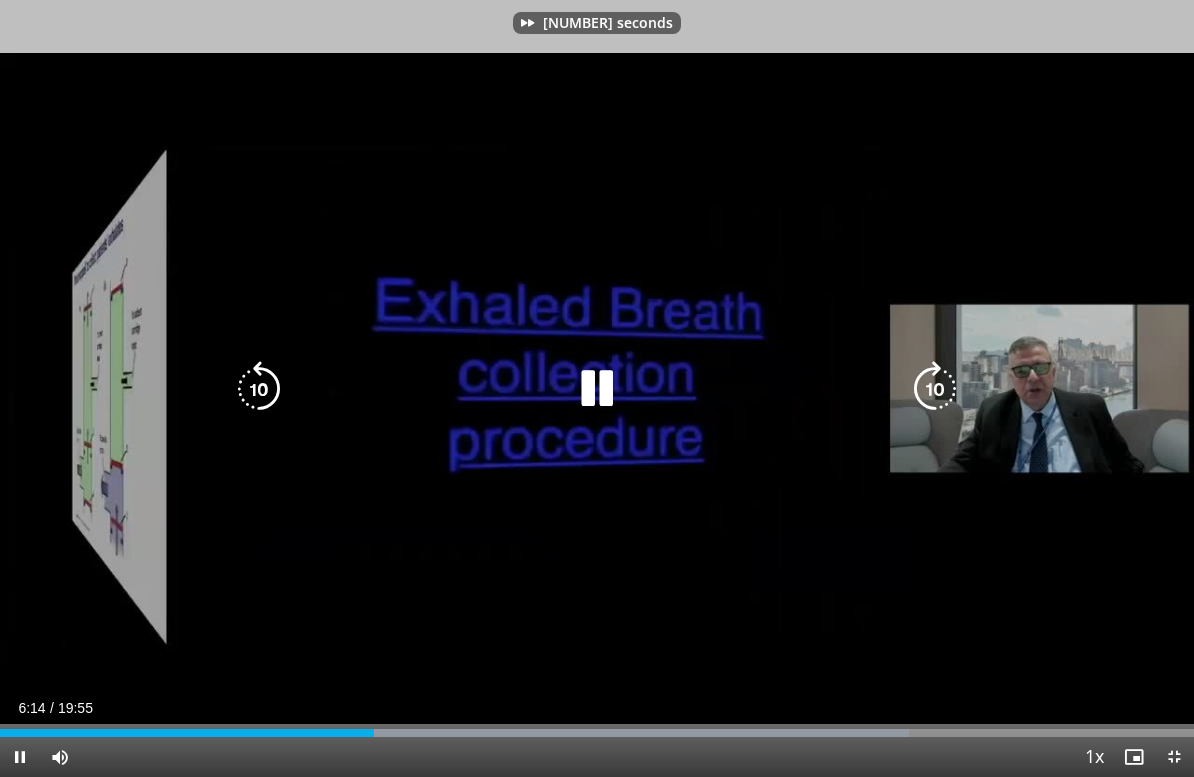 click at bounding box center [935, 389] 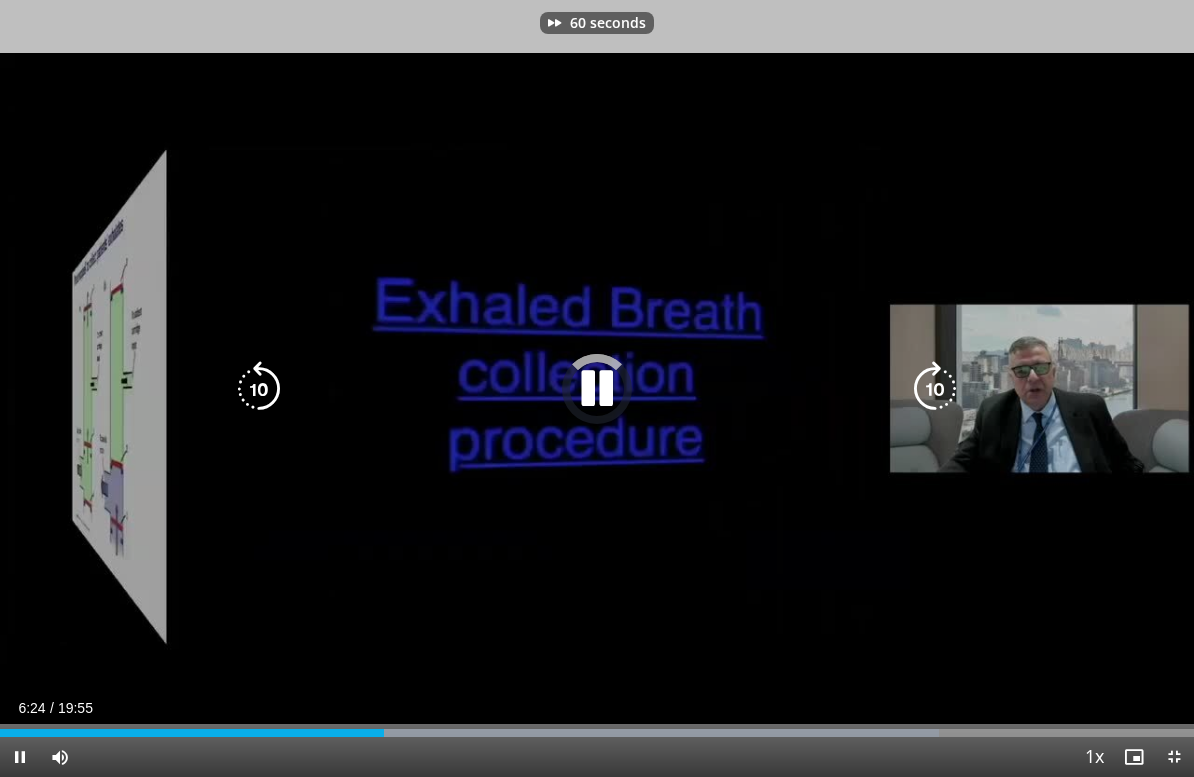click at bounding box center (935, 389) 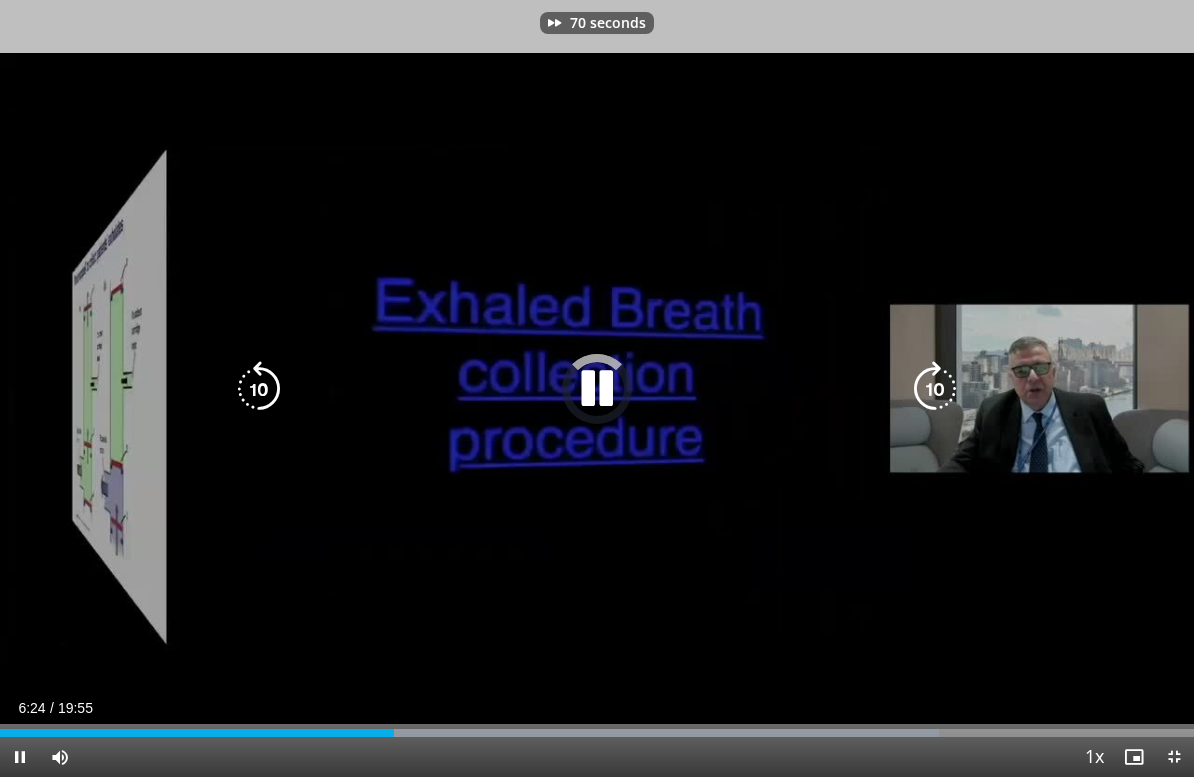 click at bounding box center [935, 389] 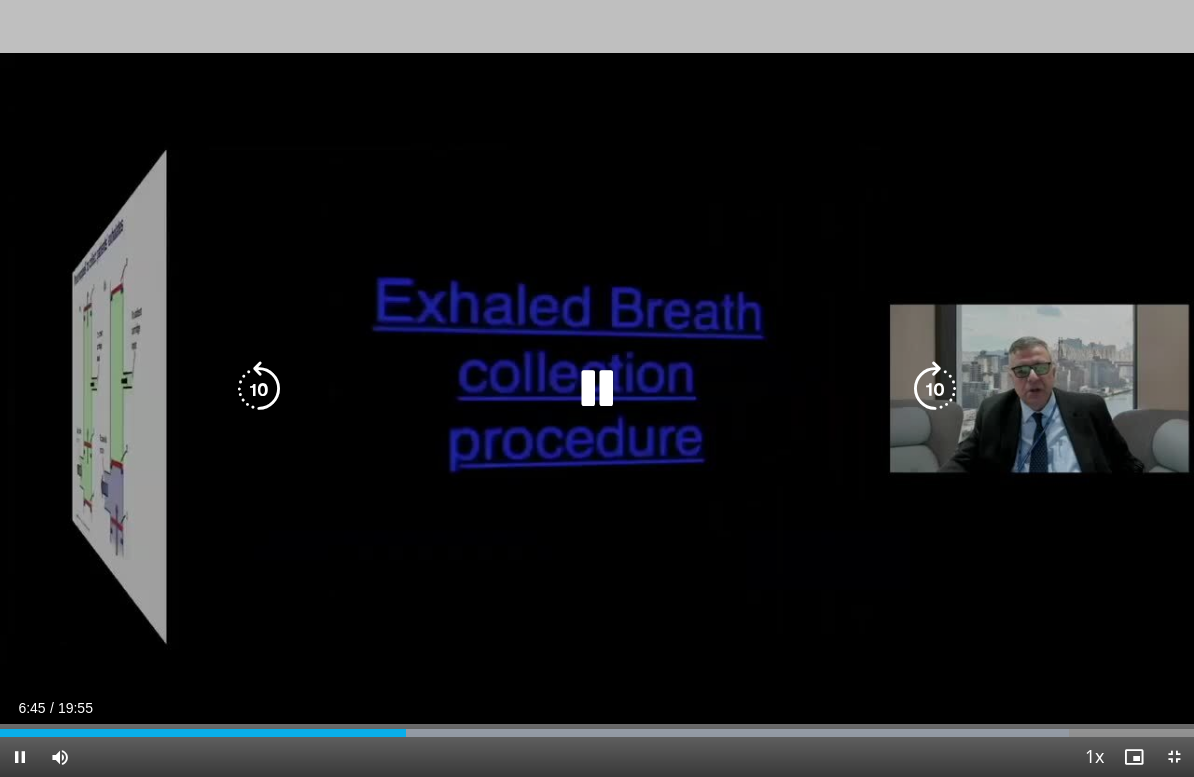click at bounding box center [597, 389] 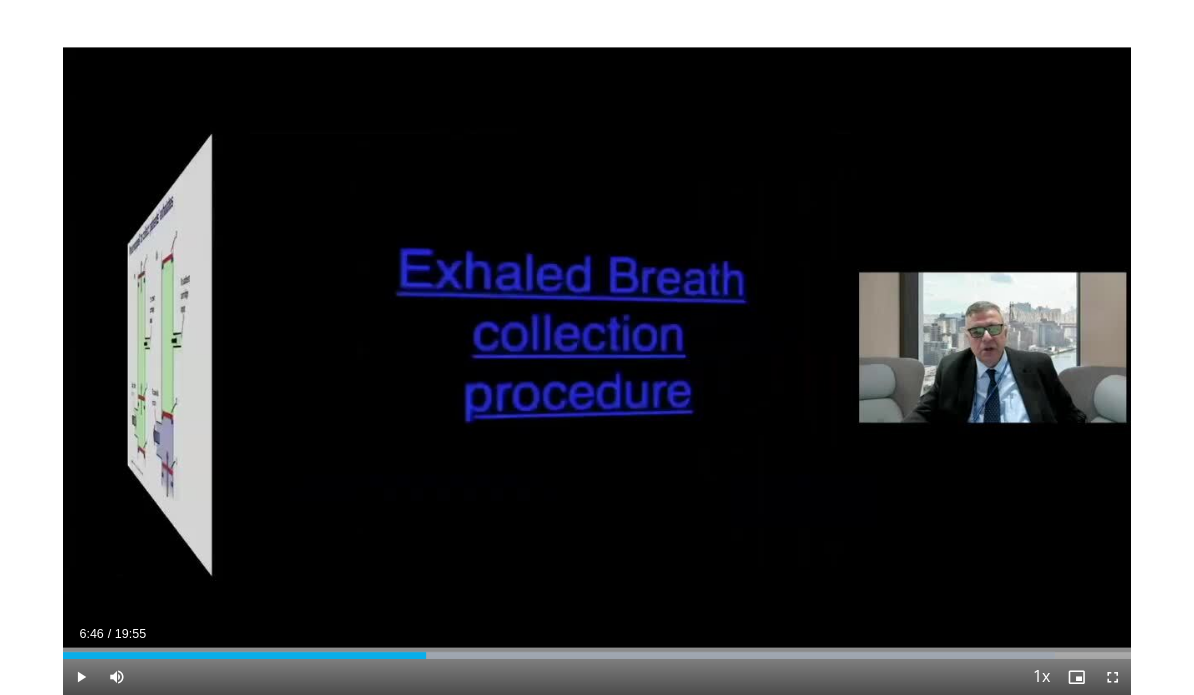 scroll, scrollTop: 0, scrollLeft: 0, axis: both 